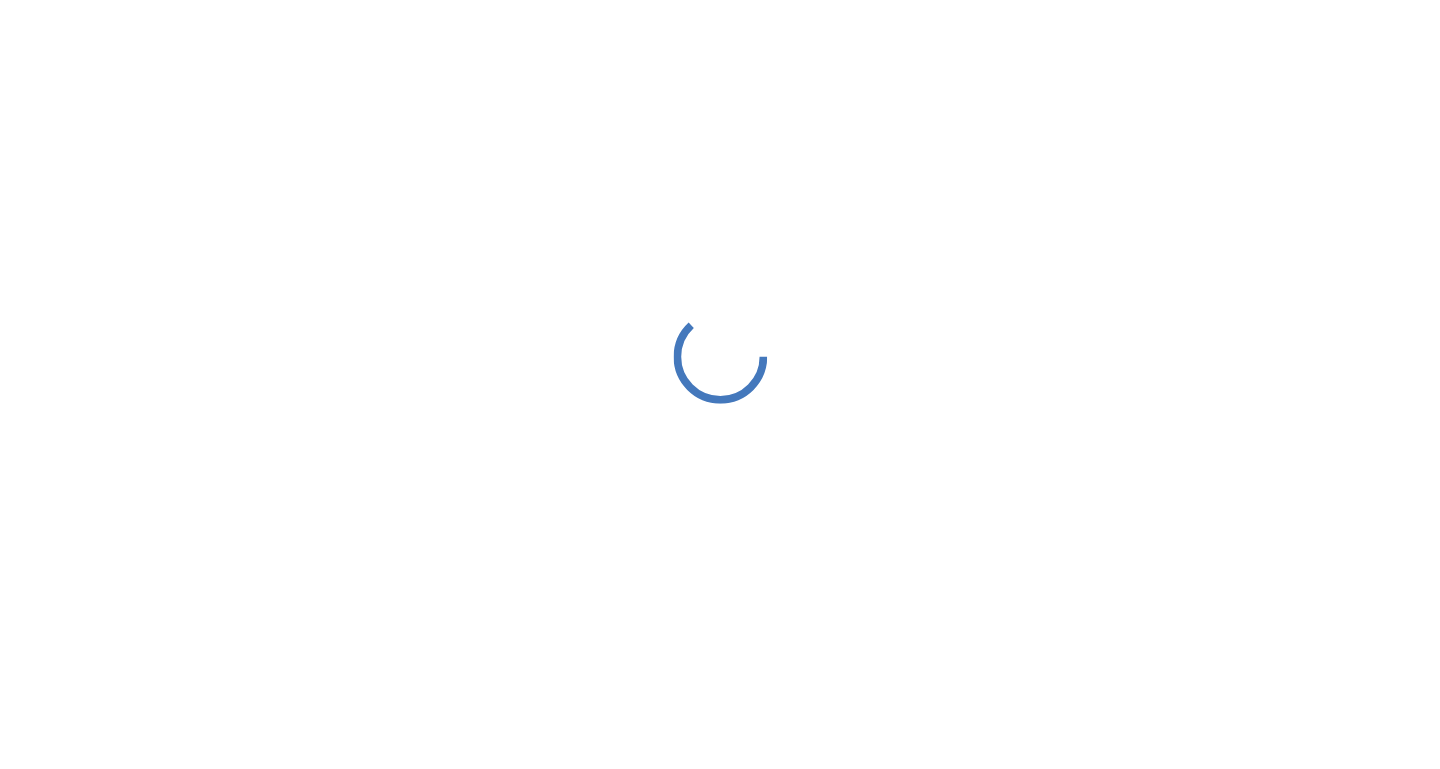 scroll, scrollTop: 0, scrollLeft: 0, axis: both 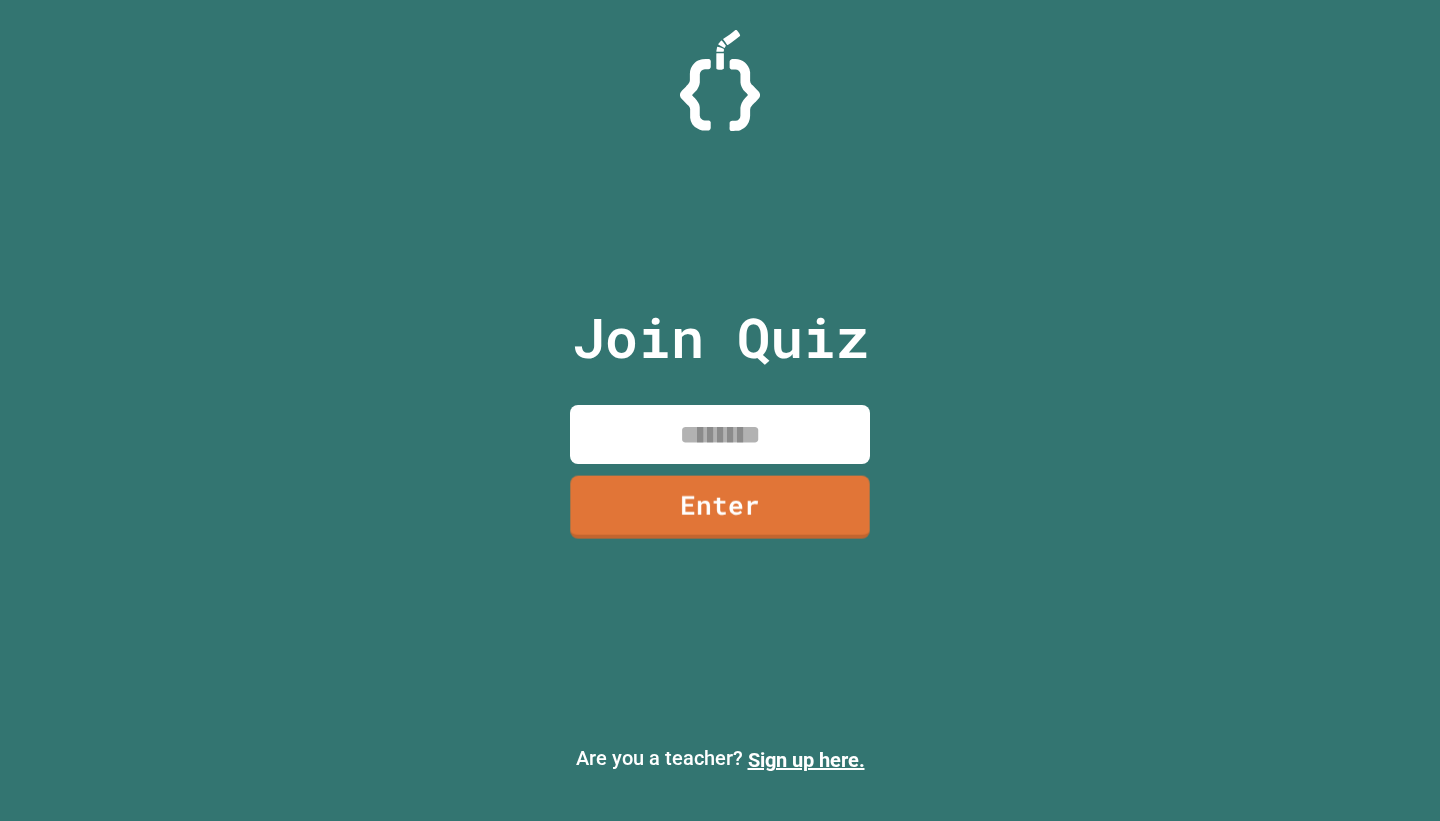 click at bounding box center (720, 434) 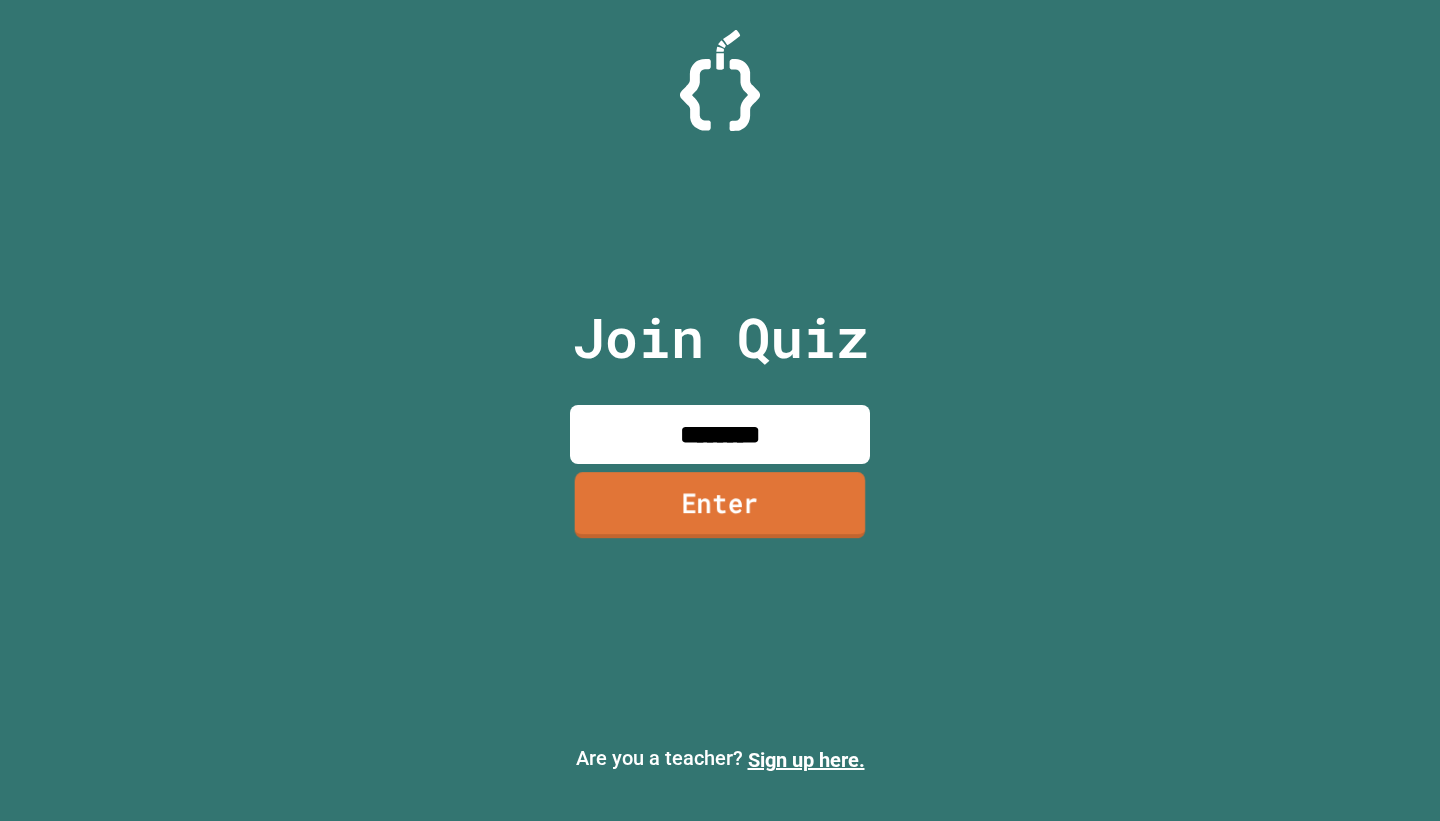 type on "********" 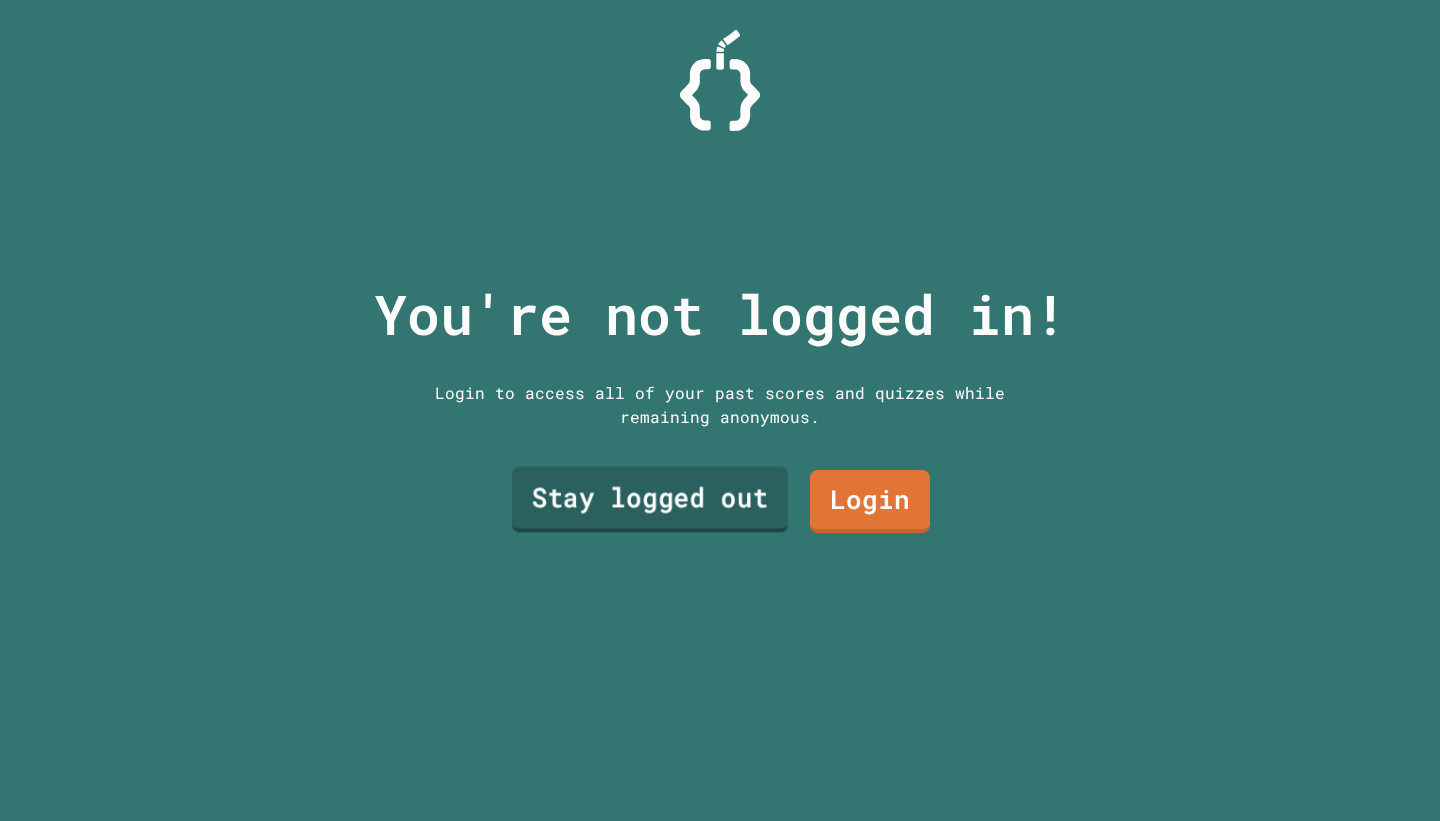 click on "Stay logged out" at bounding box center (650, 500) 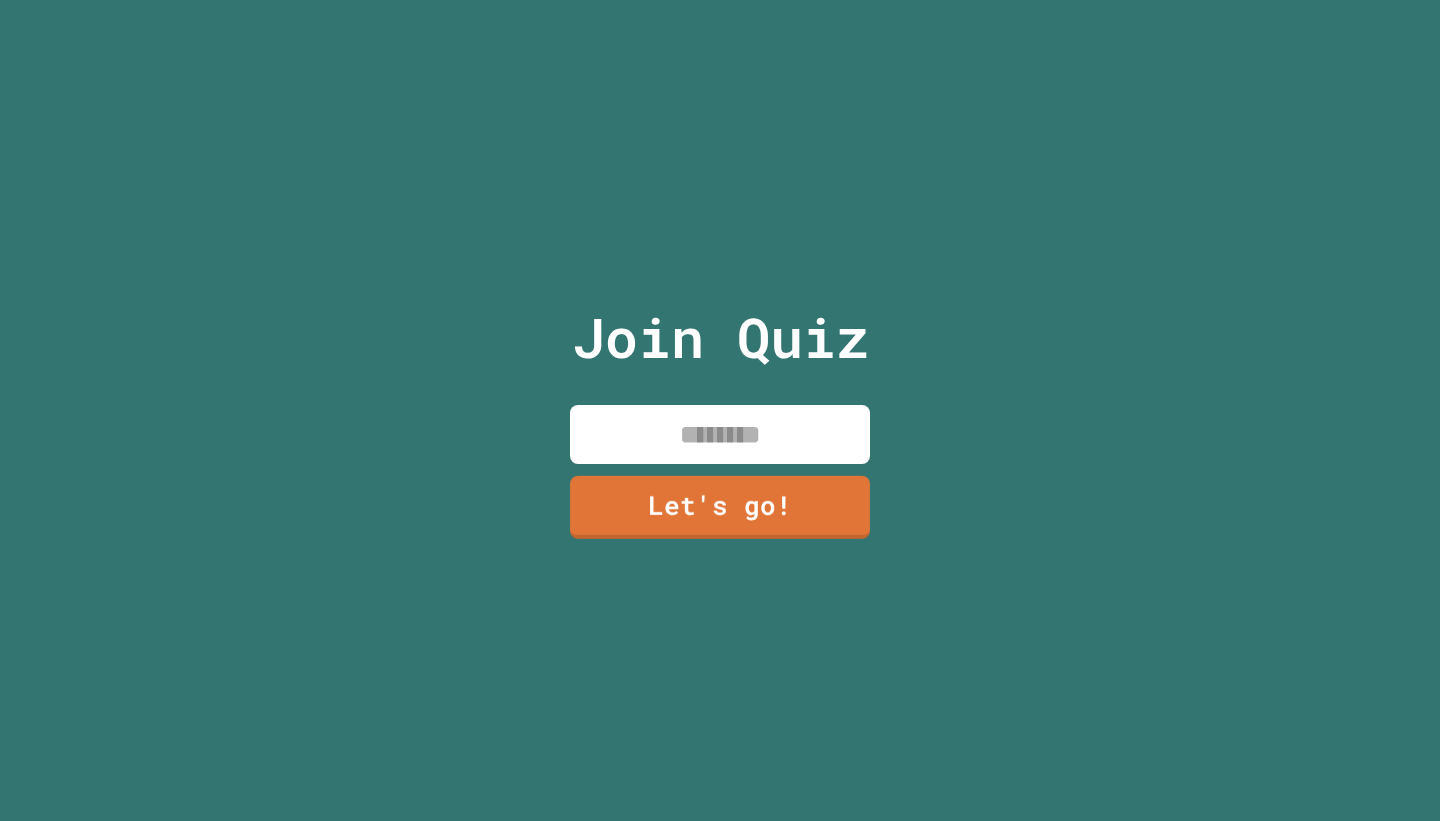 click at bounding box center [720, 434] 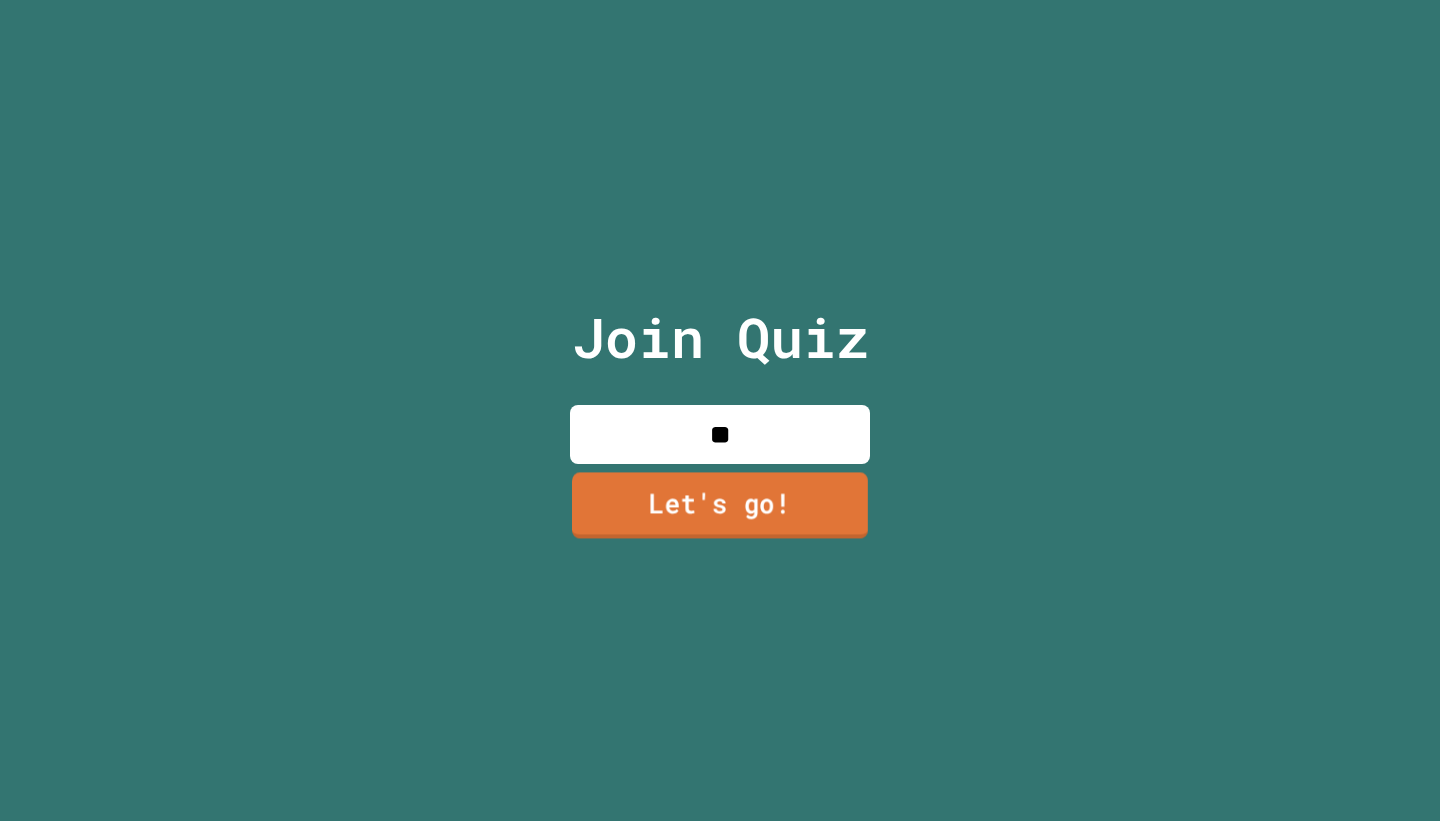 type on "*" 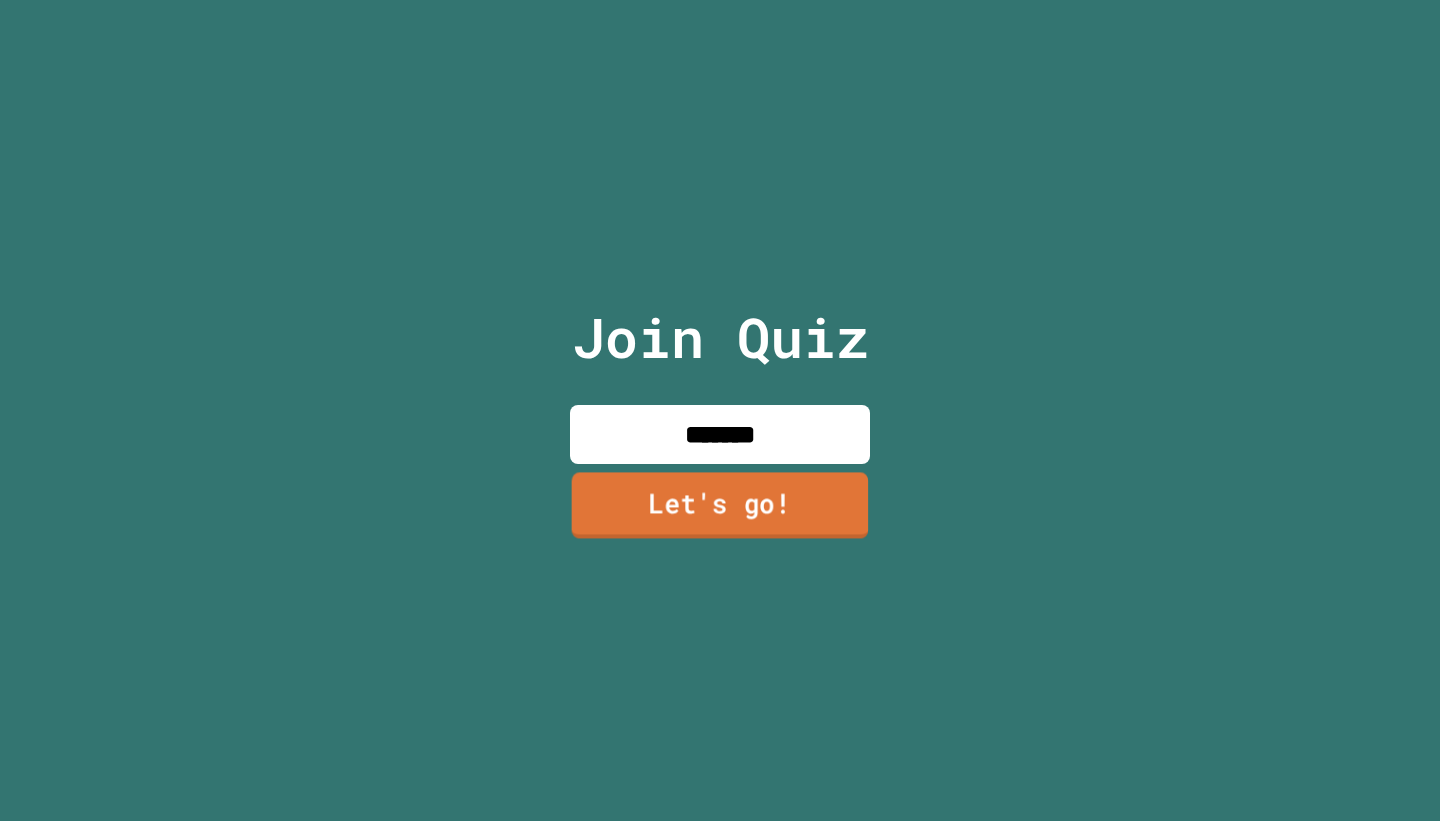 type on "*******" 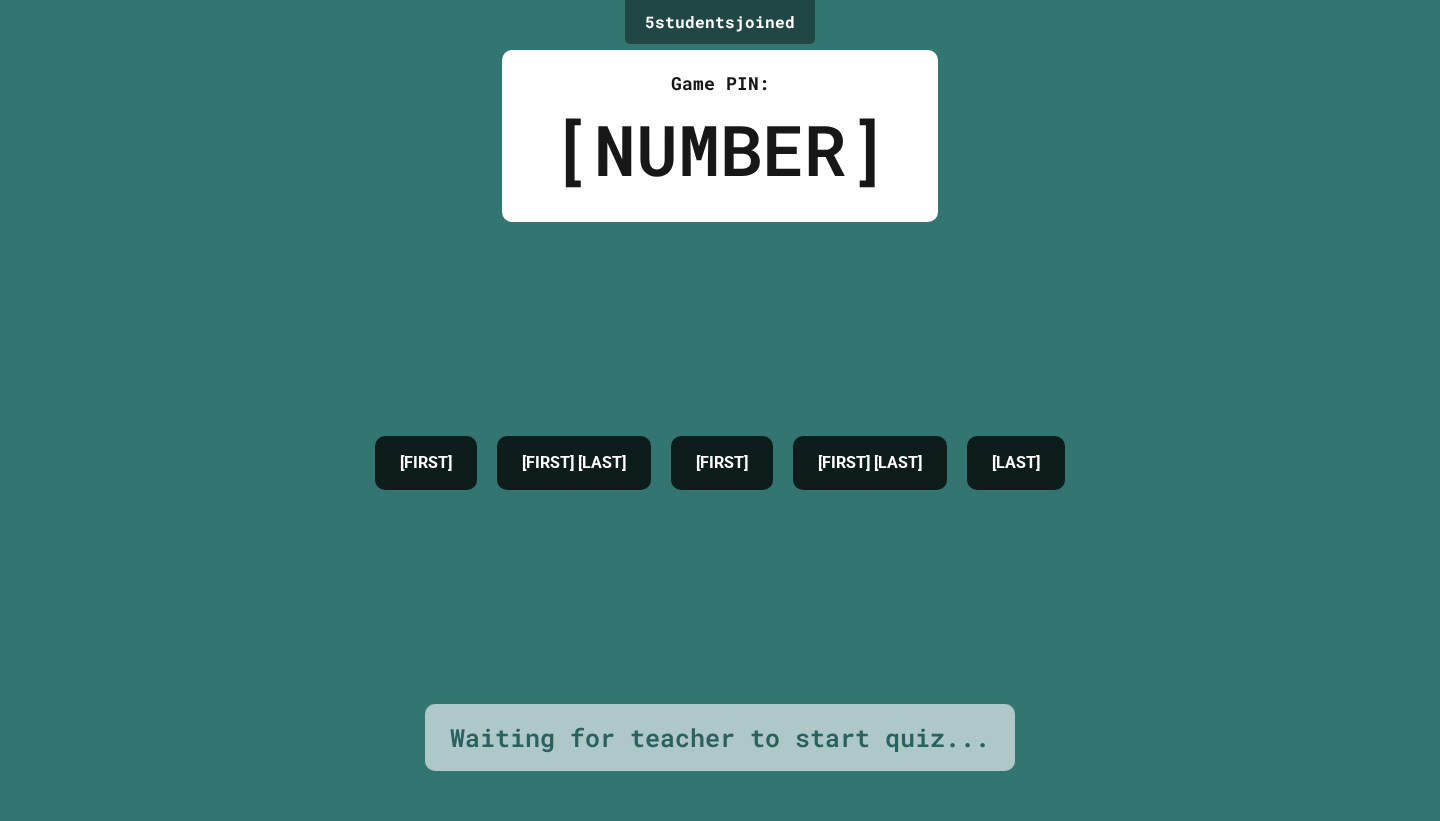 click on "[FIRST] [FIRST] [FIRST] [FIRST] [LAST]" at bounding box center [720, 463] 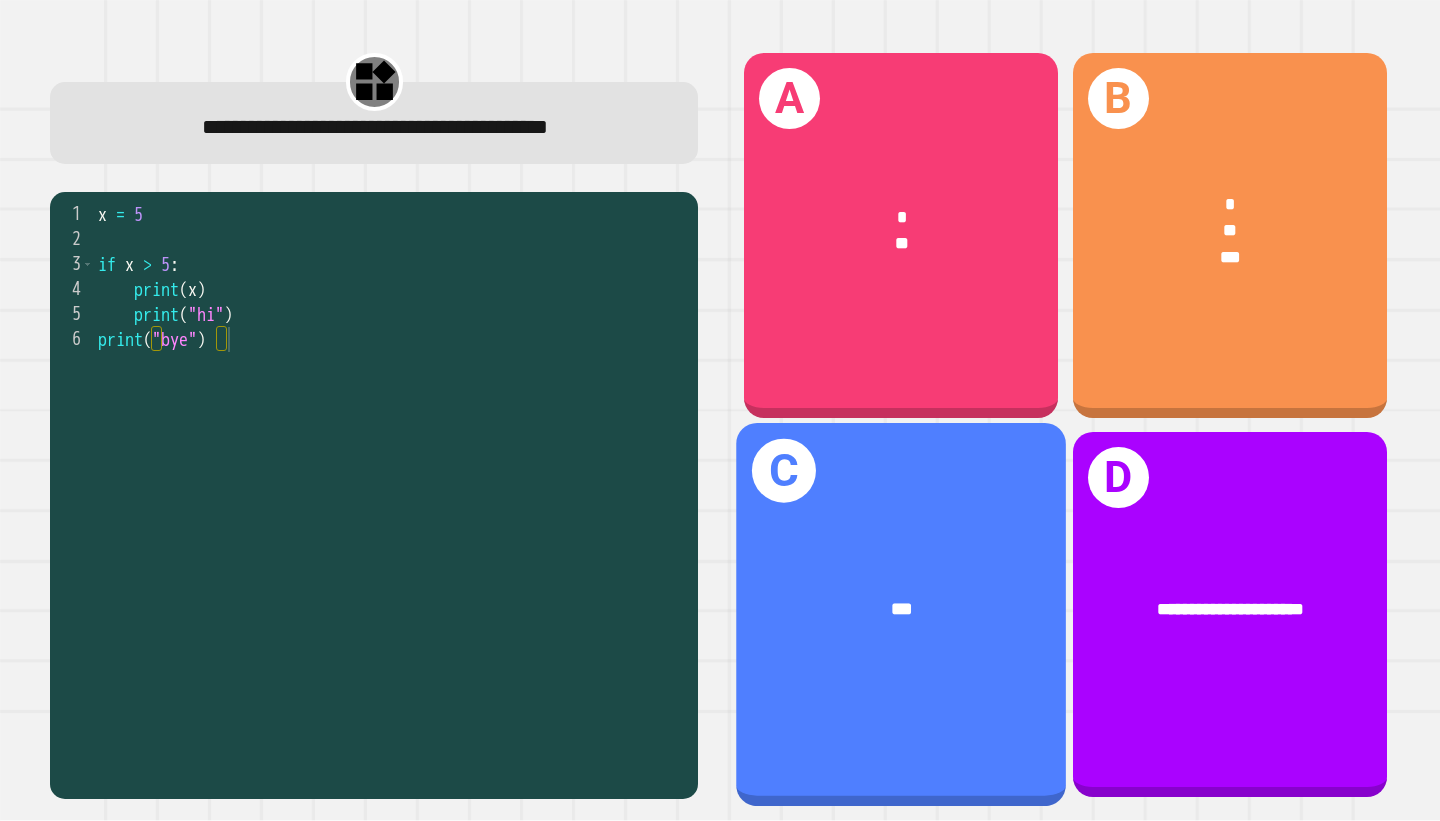 click on "***" at bounding box center (901, 609) 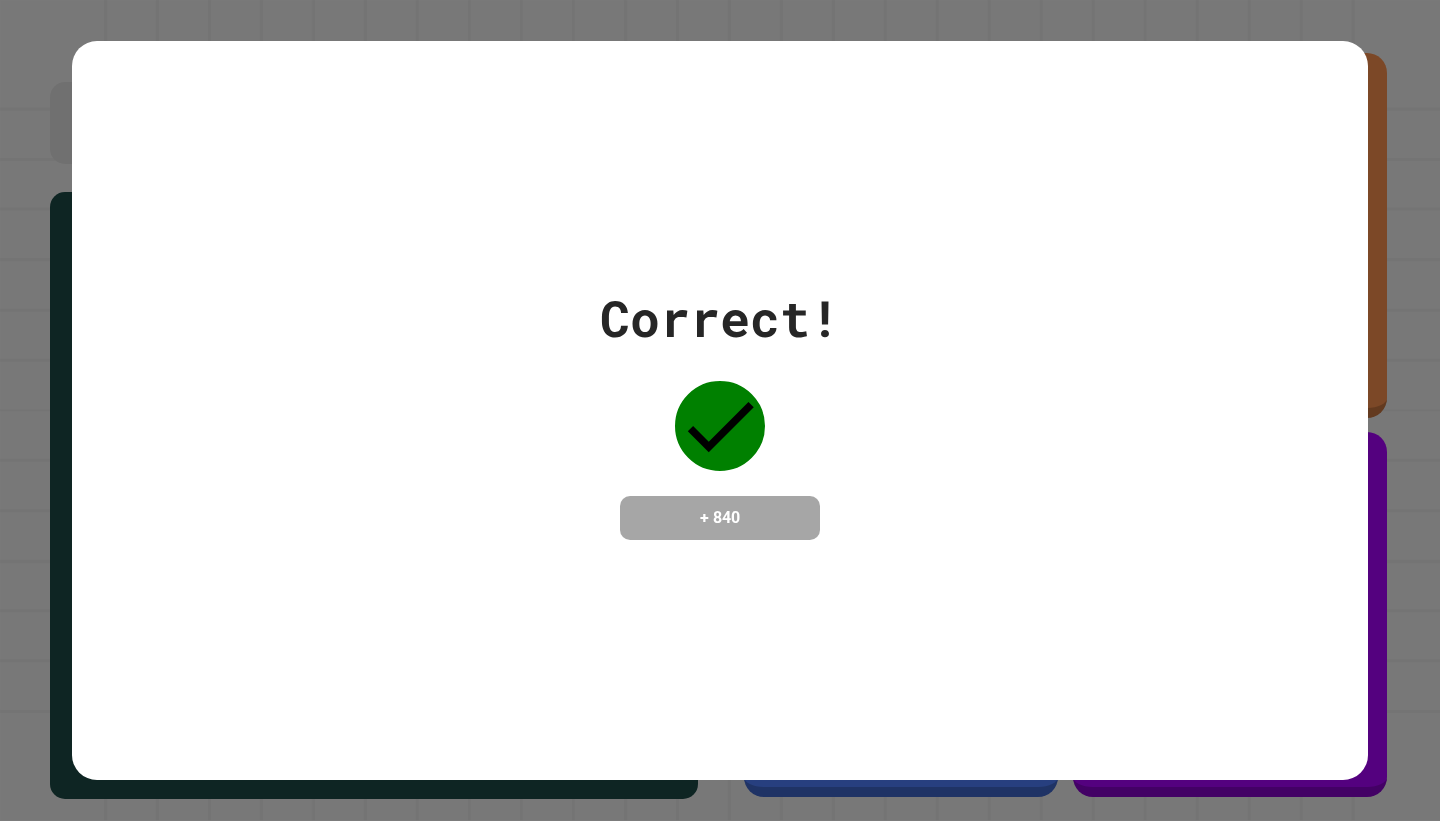 click 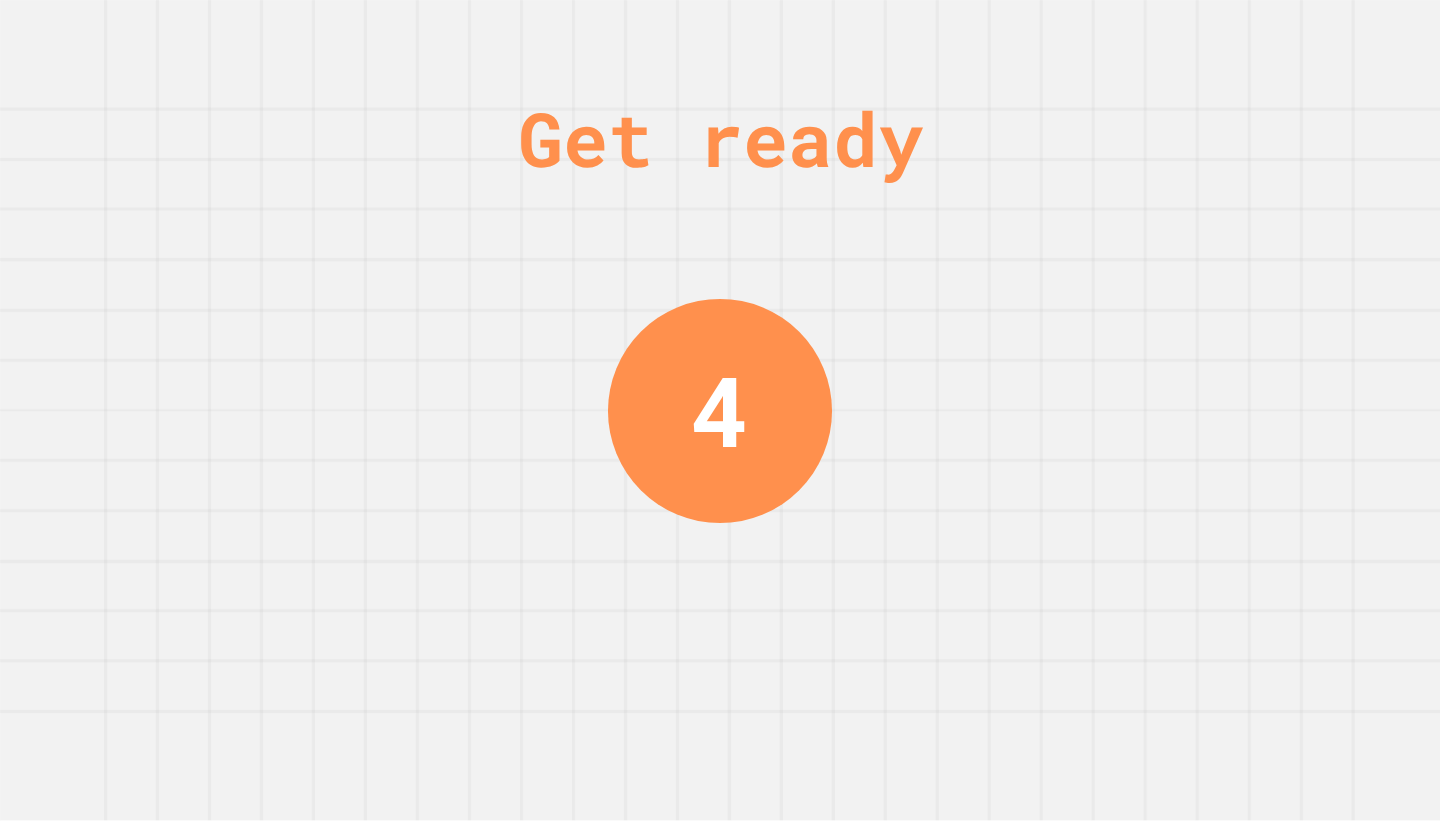 click on "Get ready 4" at bounding box center [720, 410] 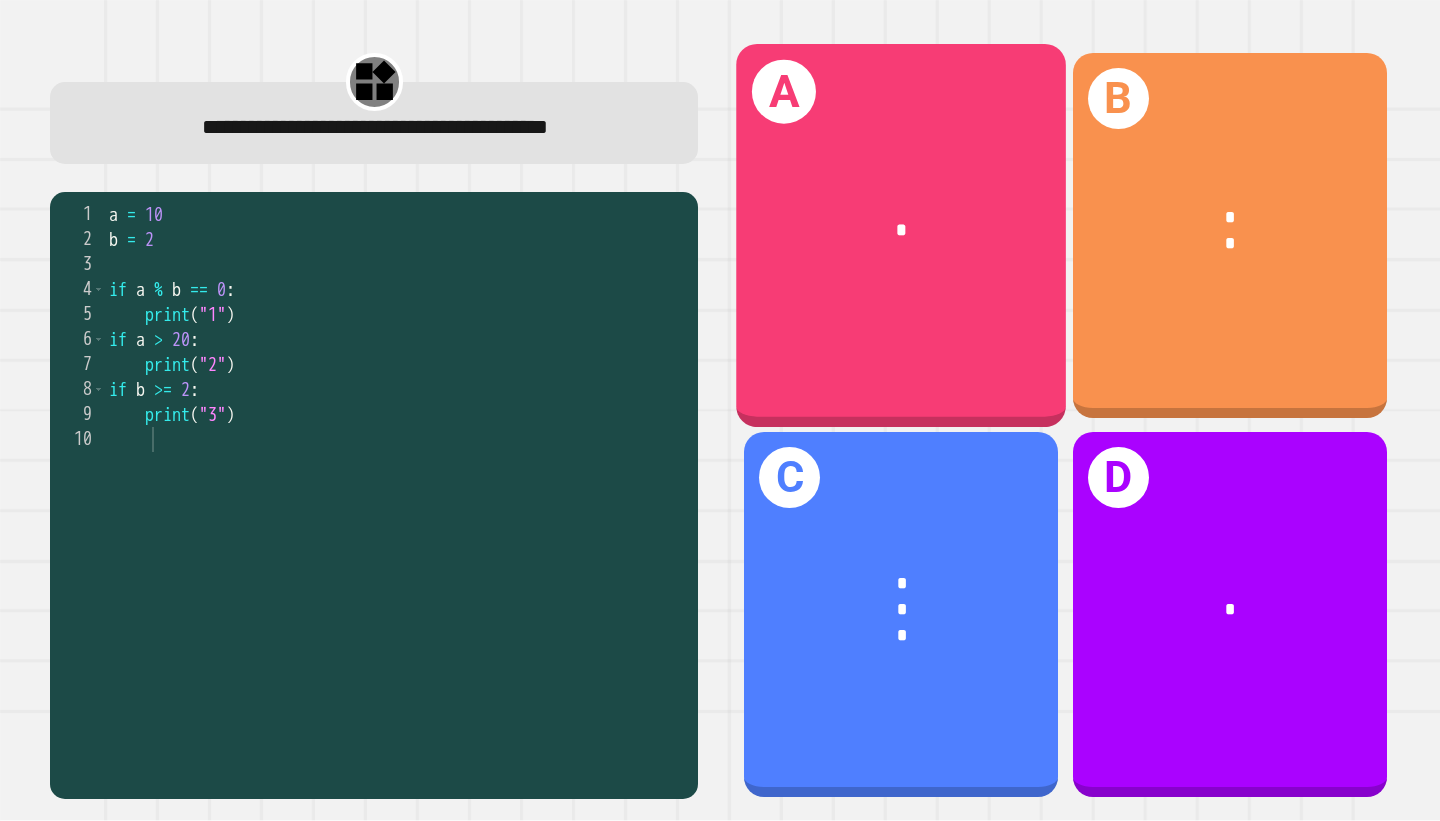 click on "A *" at bounding box center (902, 235) 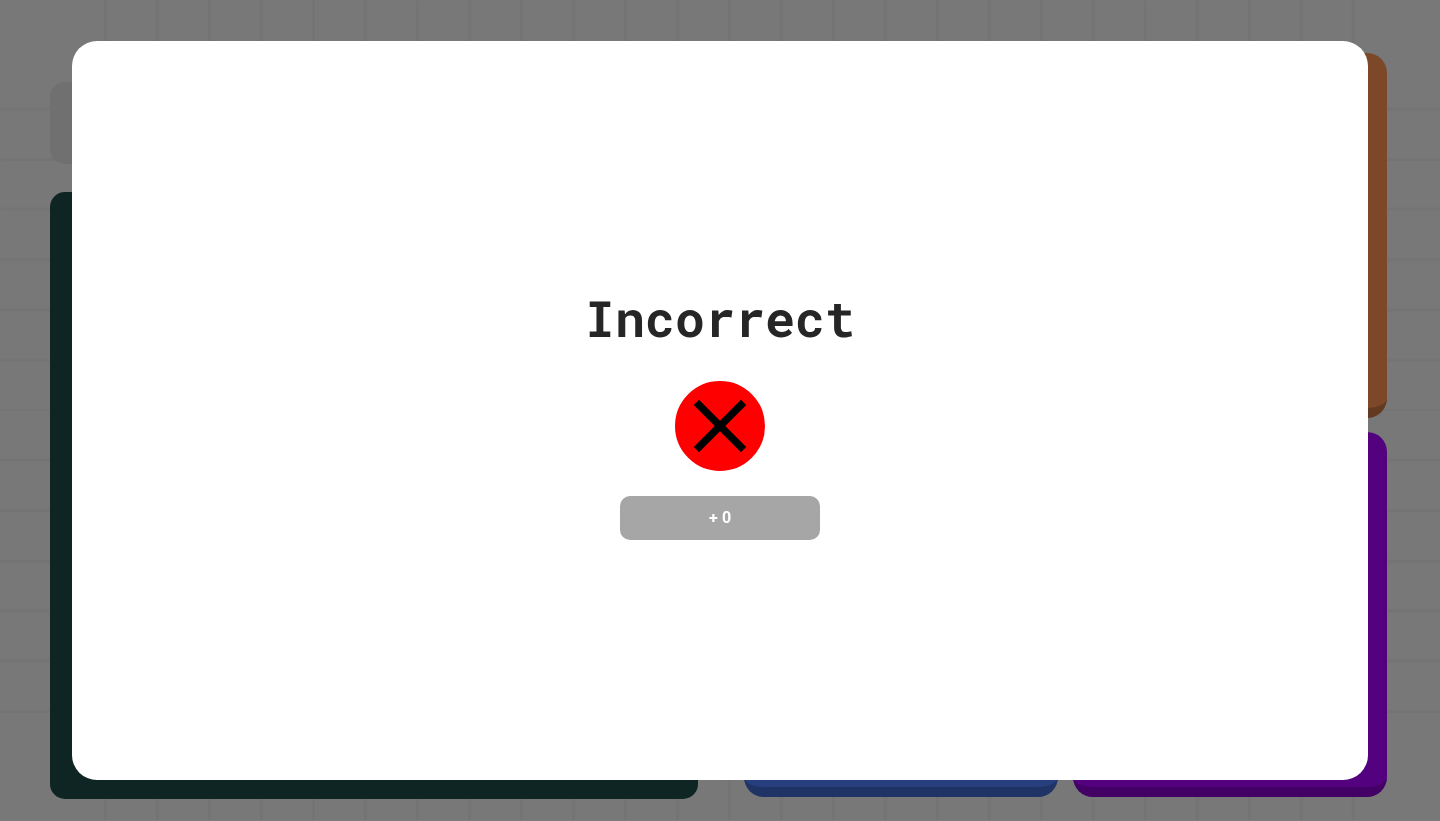 click 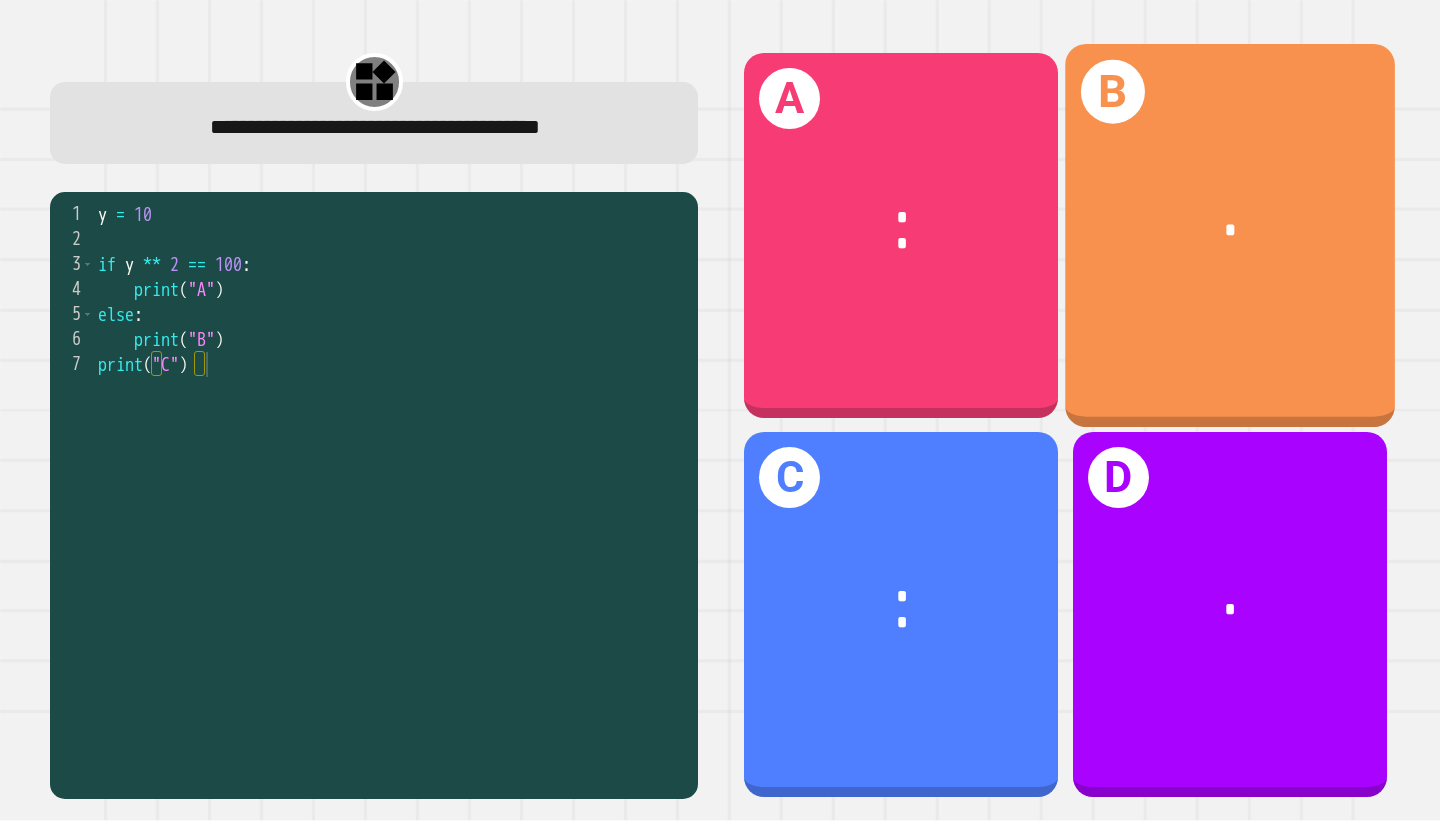 click on "*" at bounding box center [1230, 230] 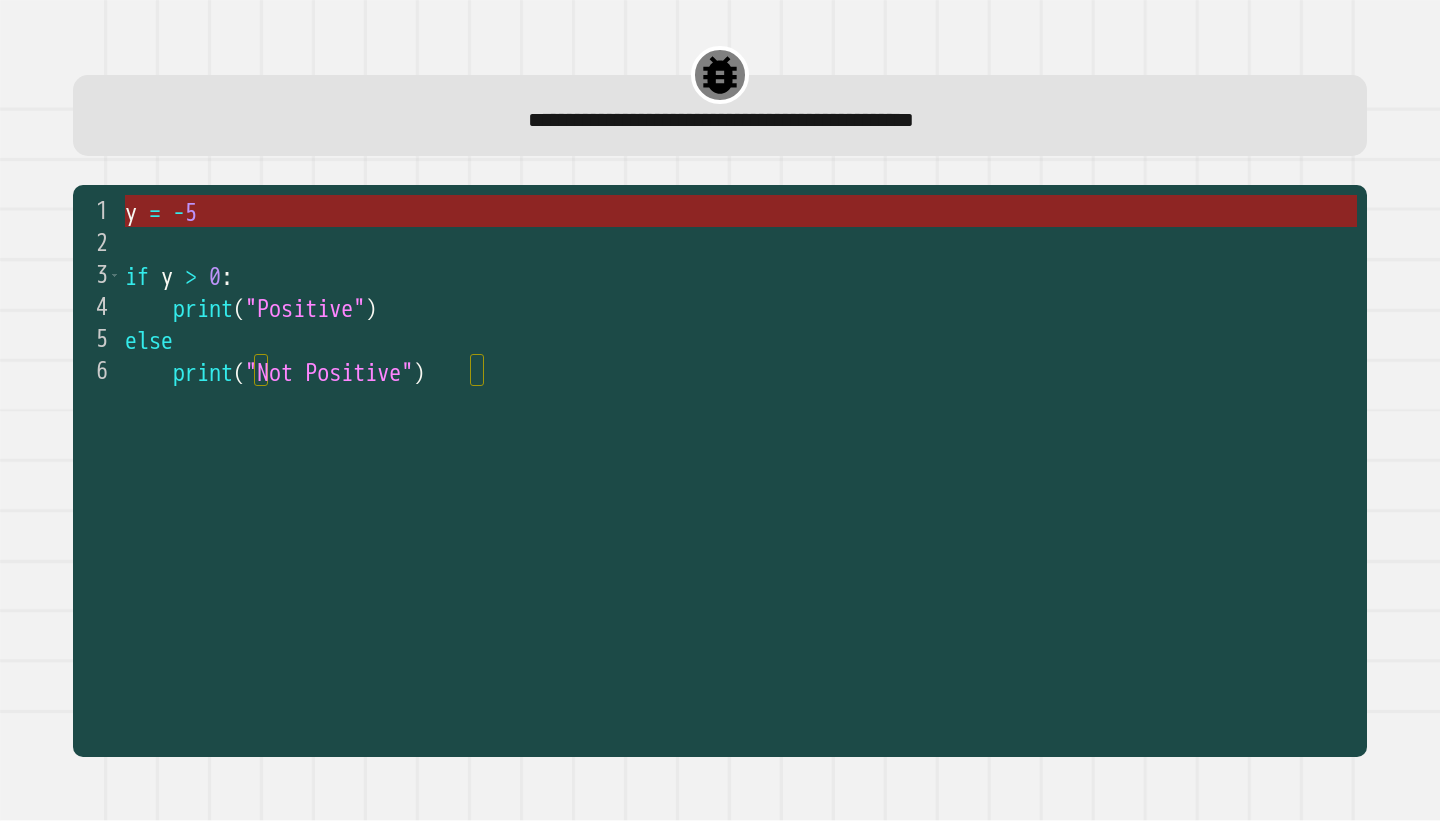 click on "y = - [NUMBER]" at bounding box center (500125, 211) 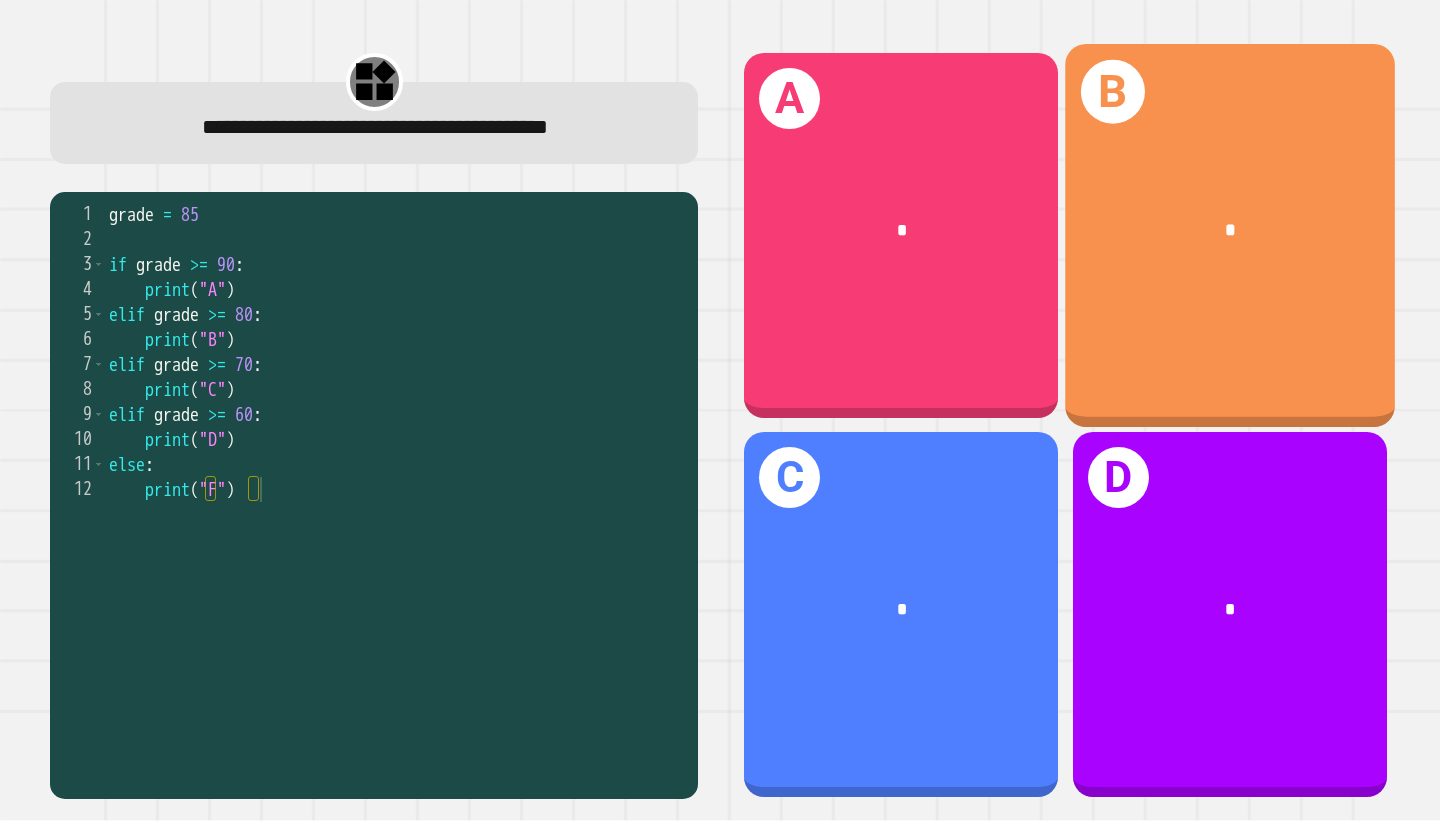 click on "*" at bounding box center [1230, 230] 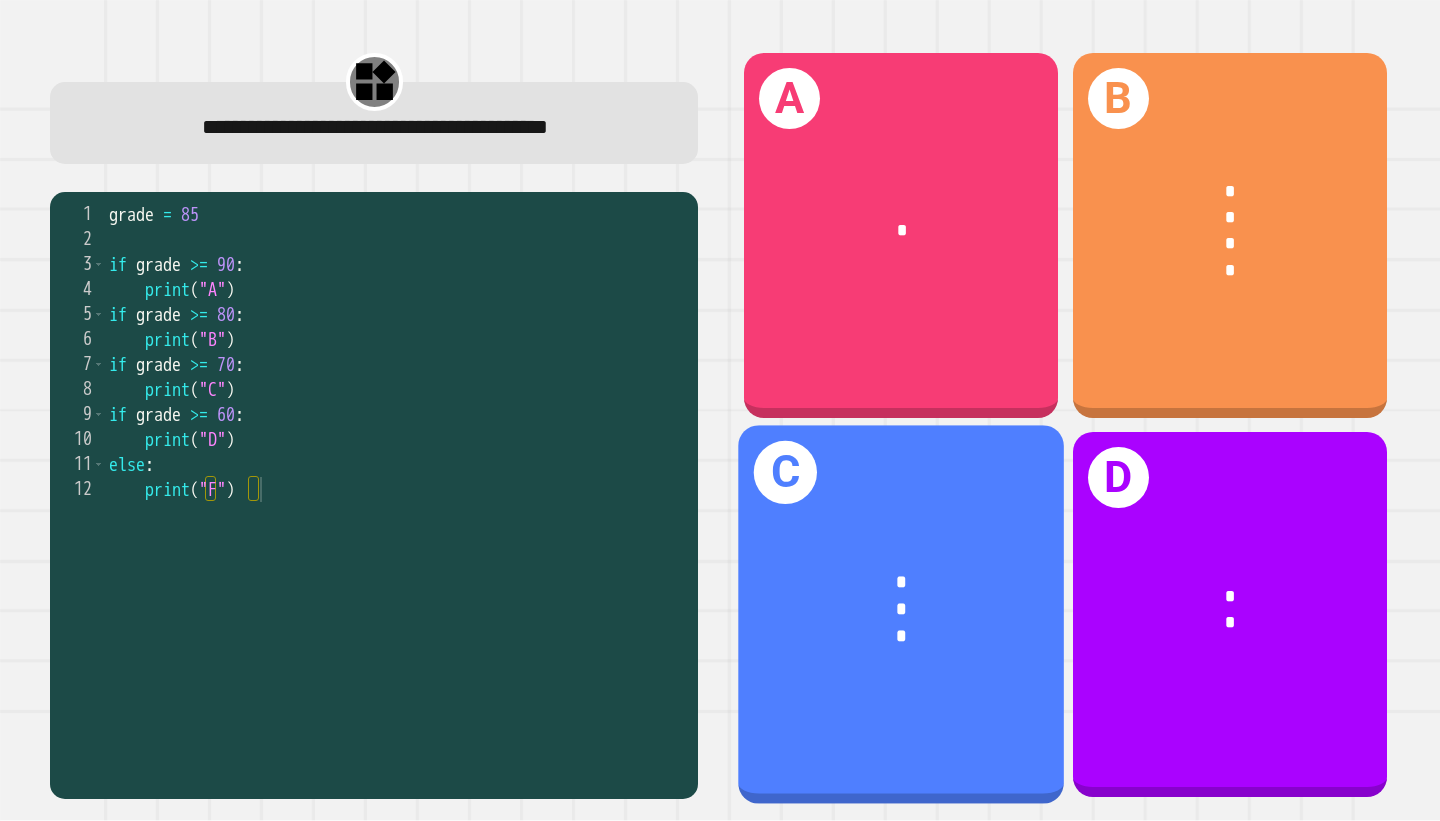 click on "*" at bounding box center [902, 609] 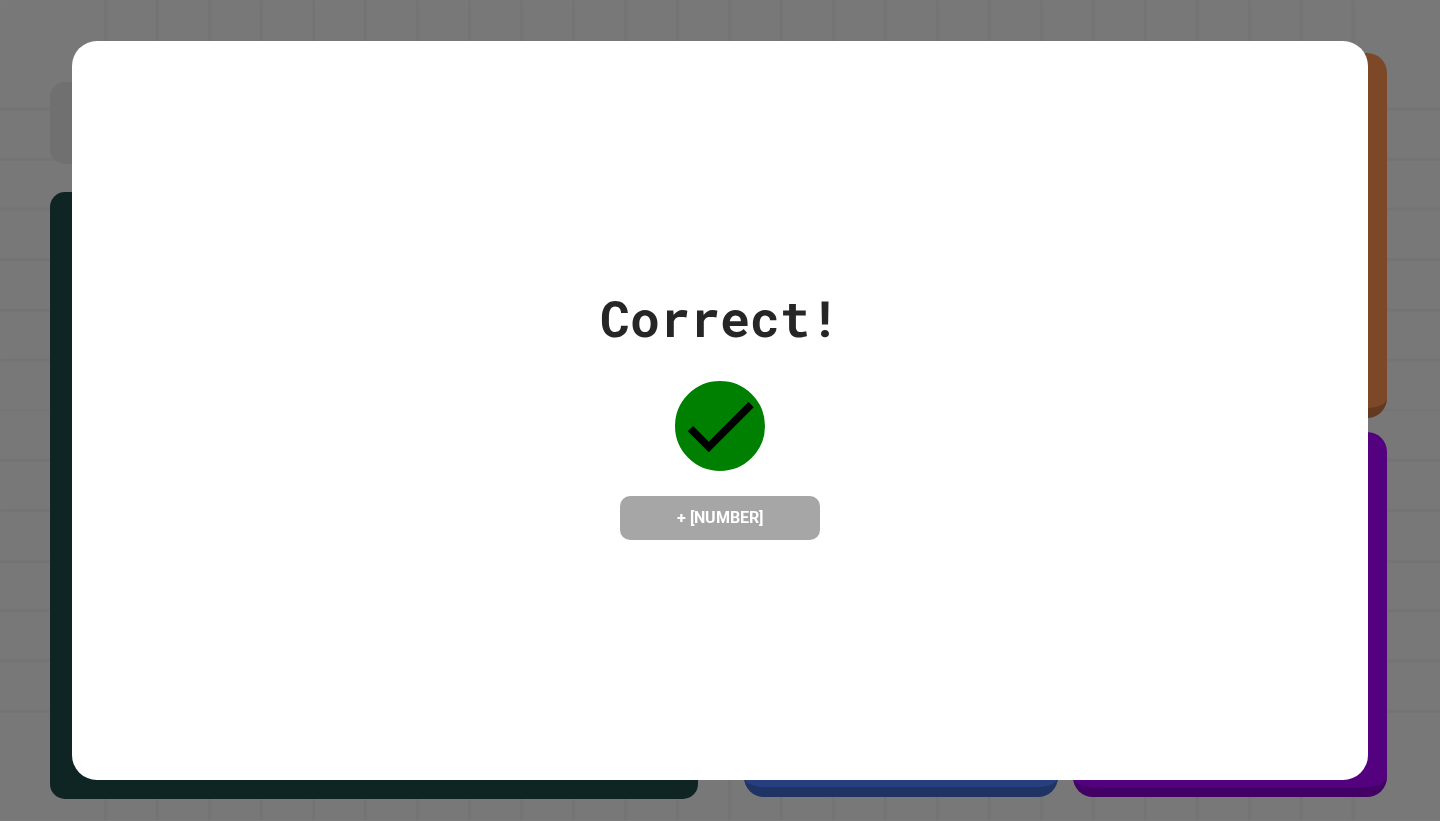 click 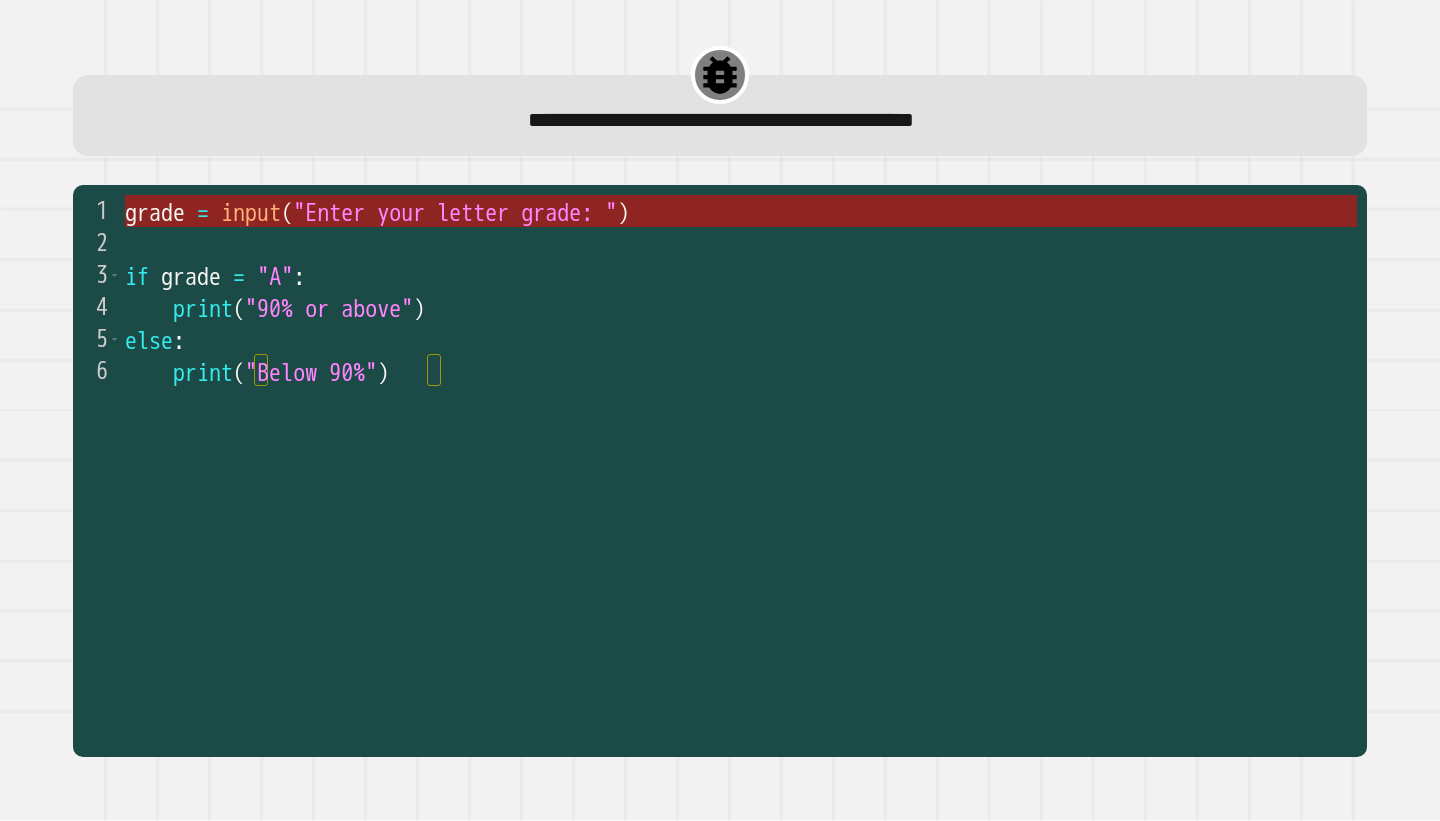 click on ""Enter your letter grade: "" at bounding box center (455, 213) 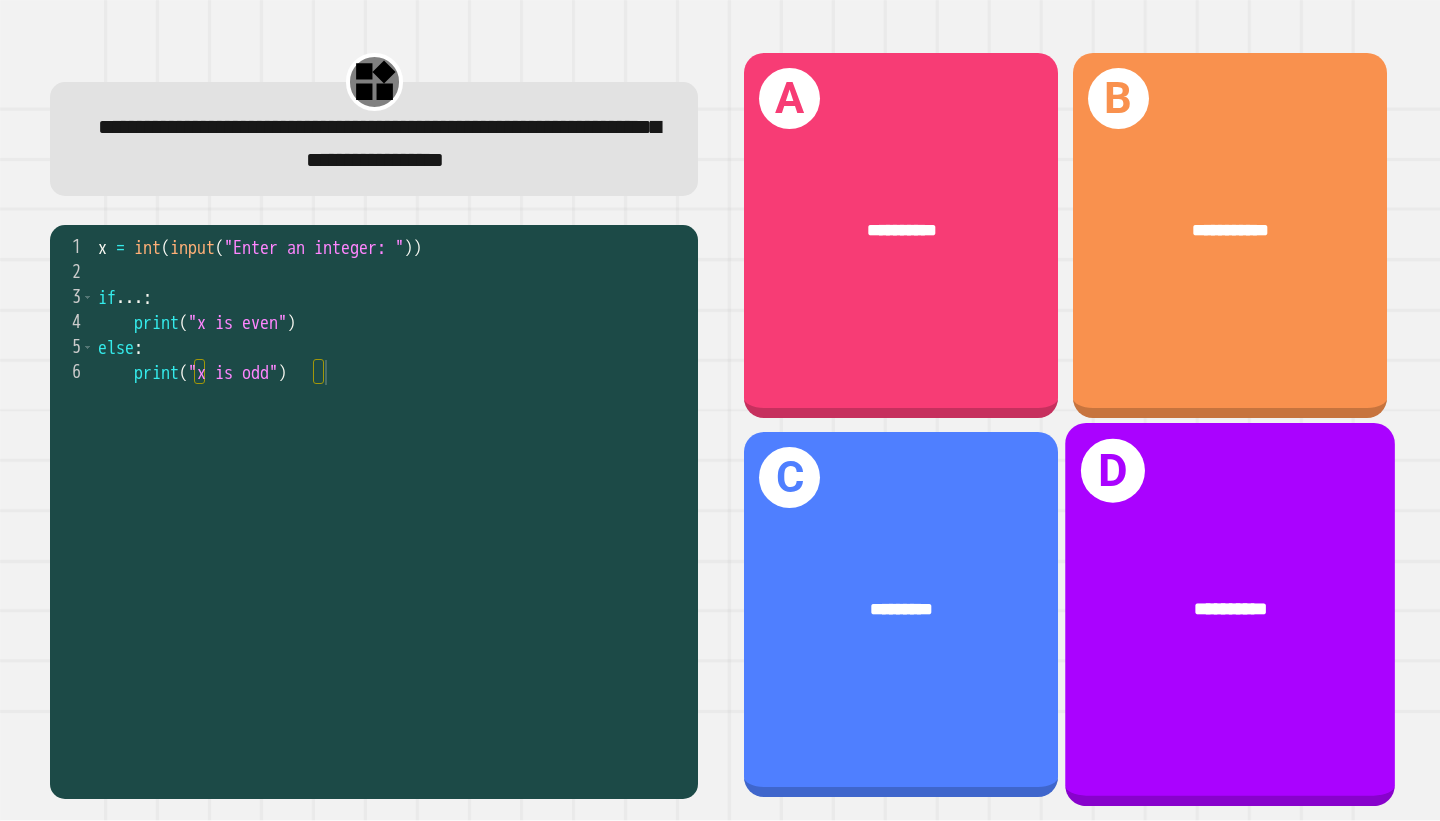 click on "[LAST]" at bounding box center (1230, 614) 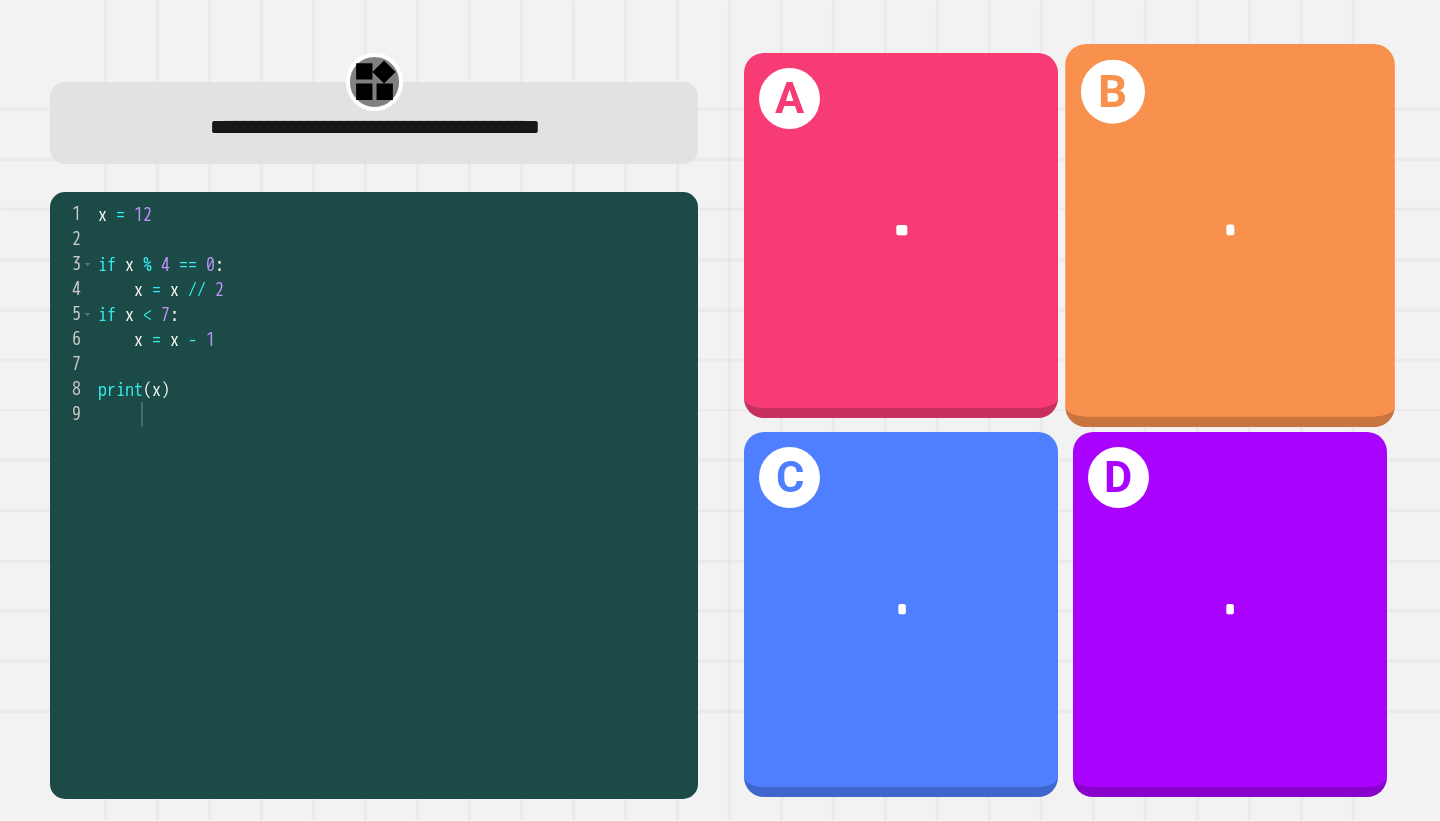 click on "B *" at bounding box center (1230, 235) 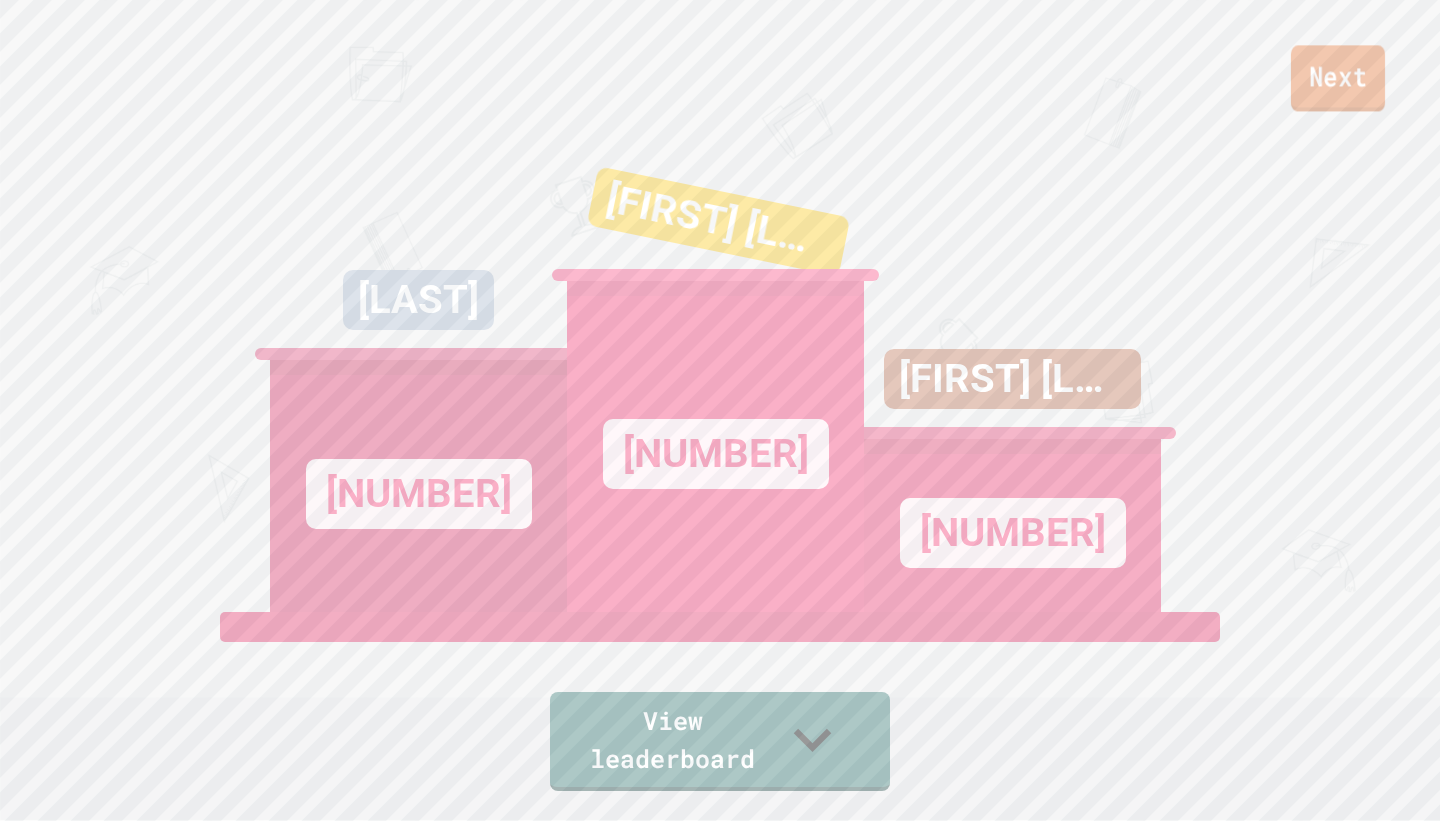 click on "Next" at bounding box center [1338, 78] 